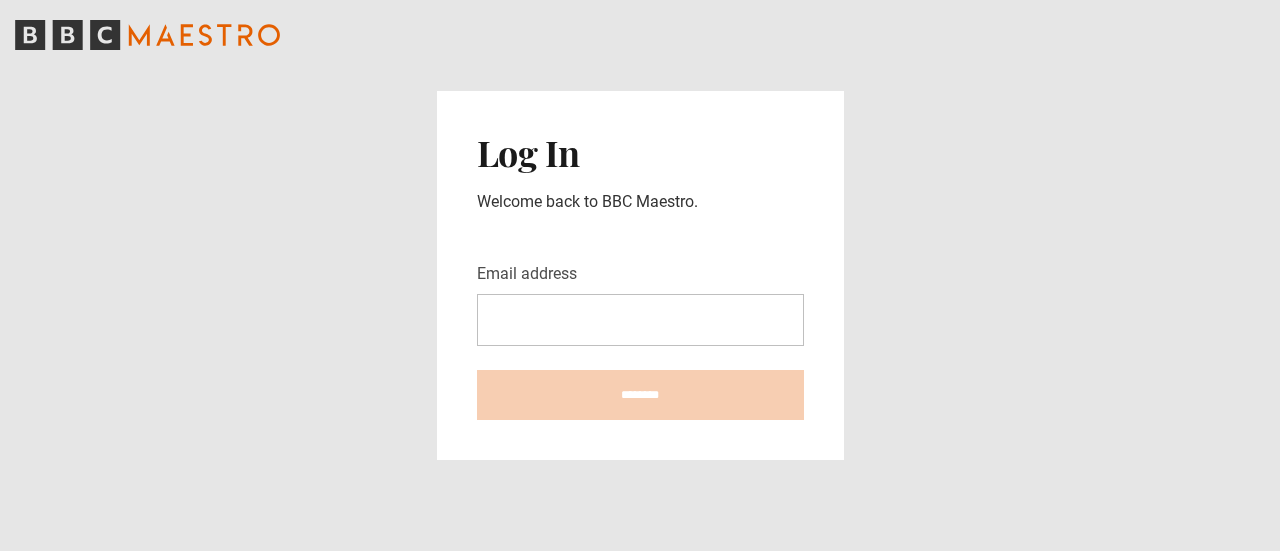 scroll, scrollTop: 0, scrollLeft: 0, axis: both 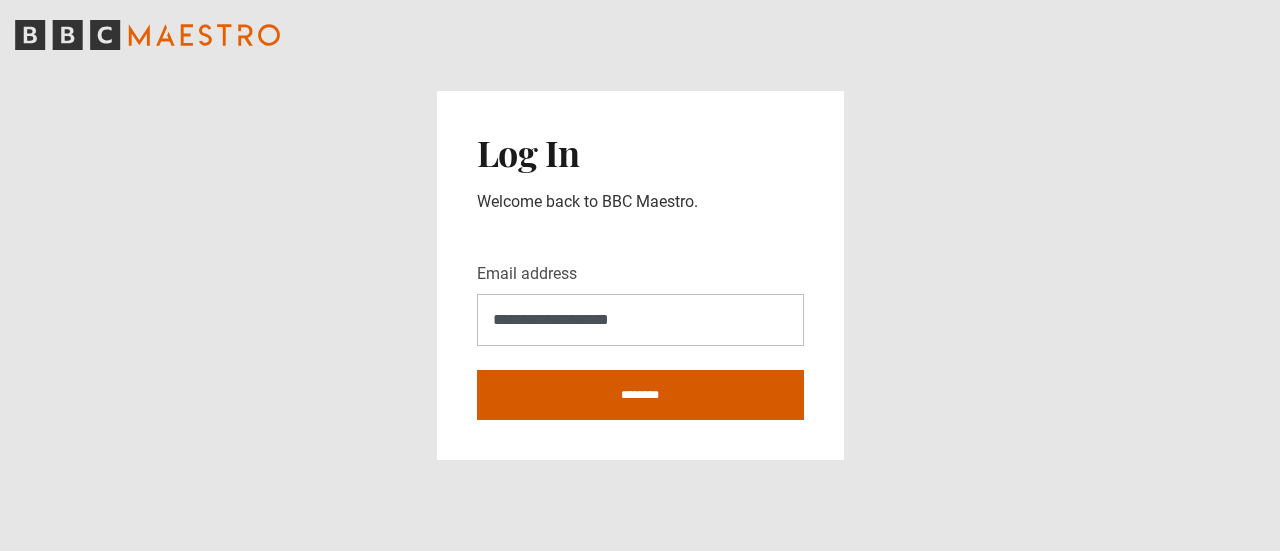 click on "********" at bounding box center [640, 395] 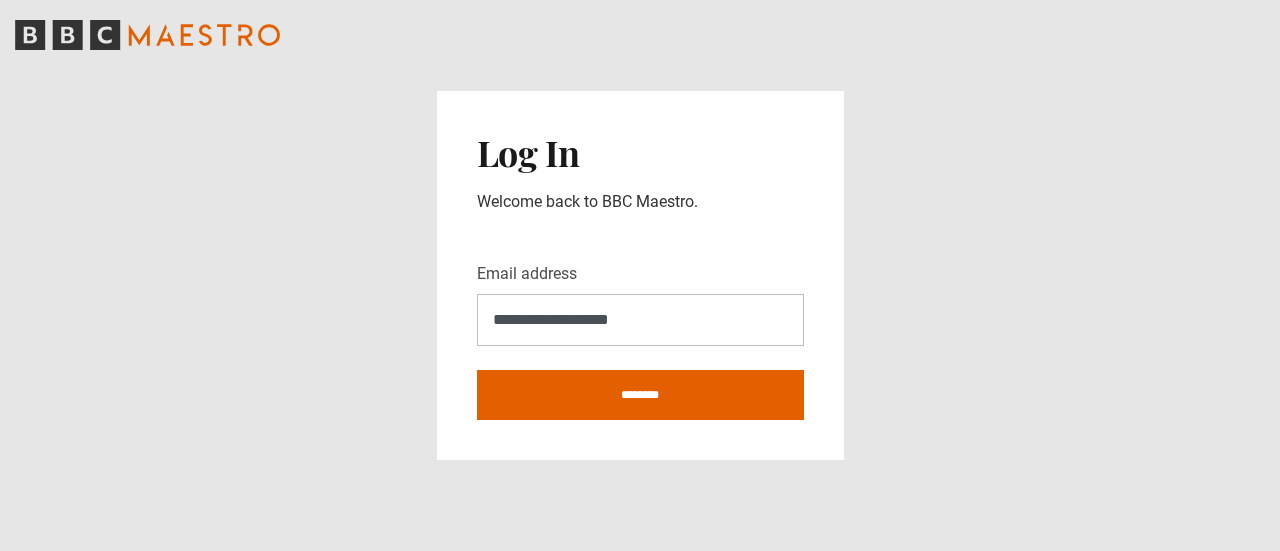 type on "**********" 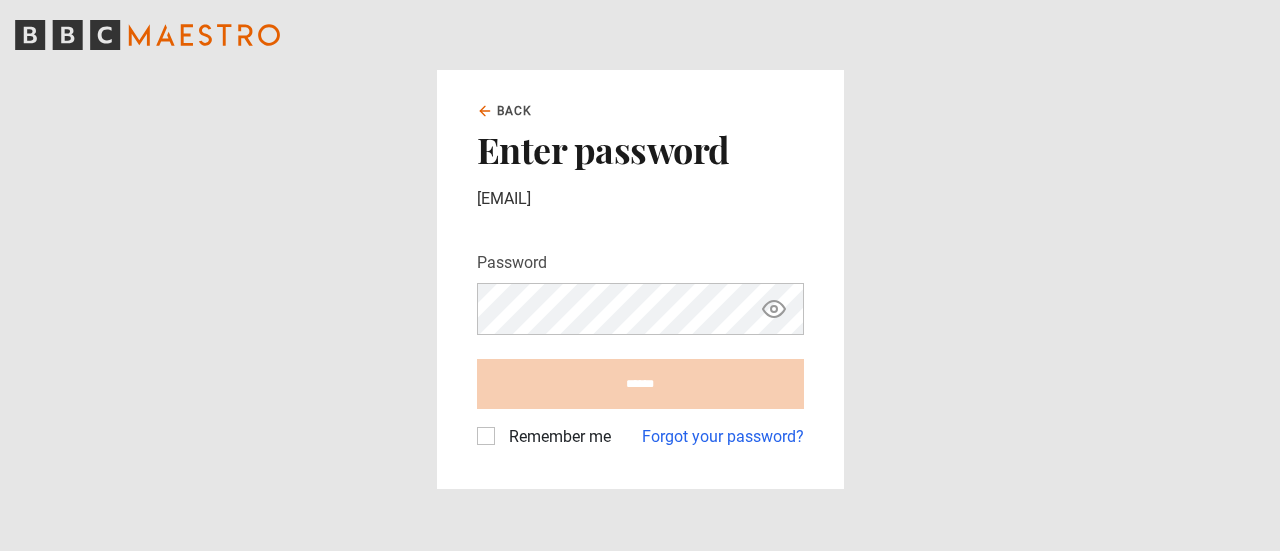 scroll, scrollTop: 0, scrollLeft: 0, axis: both 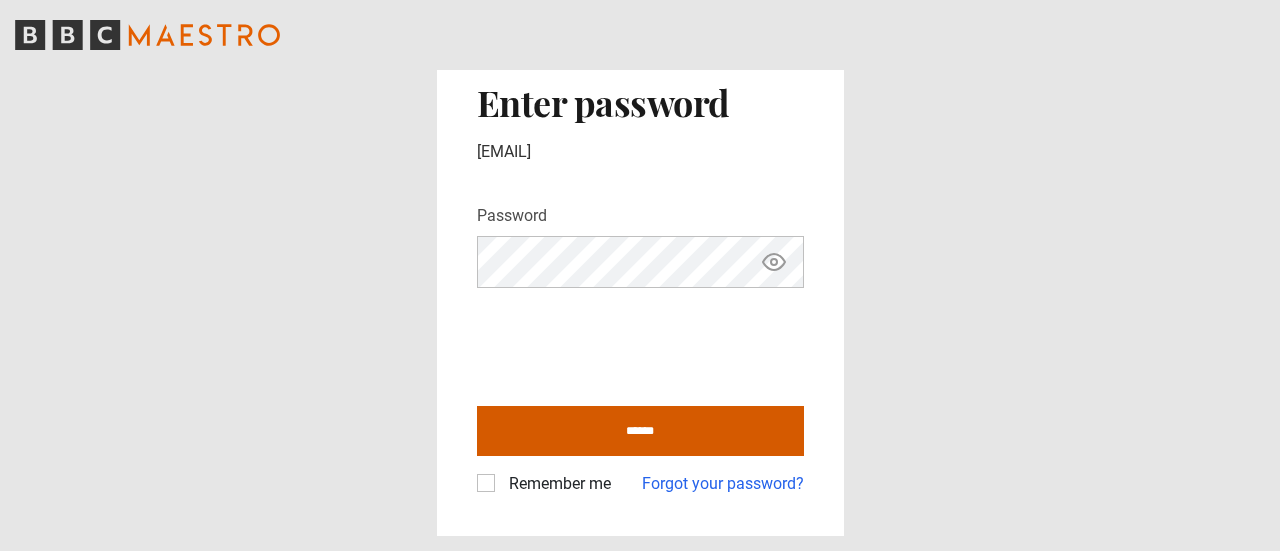 click on "******" at bounding box center [640, 431] 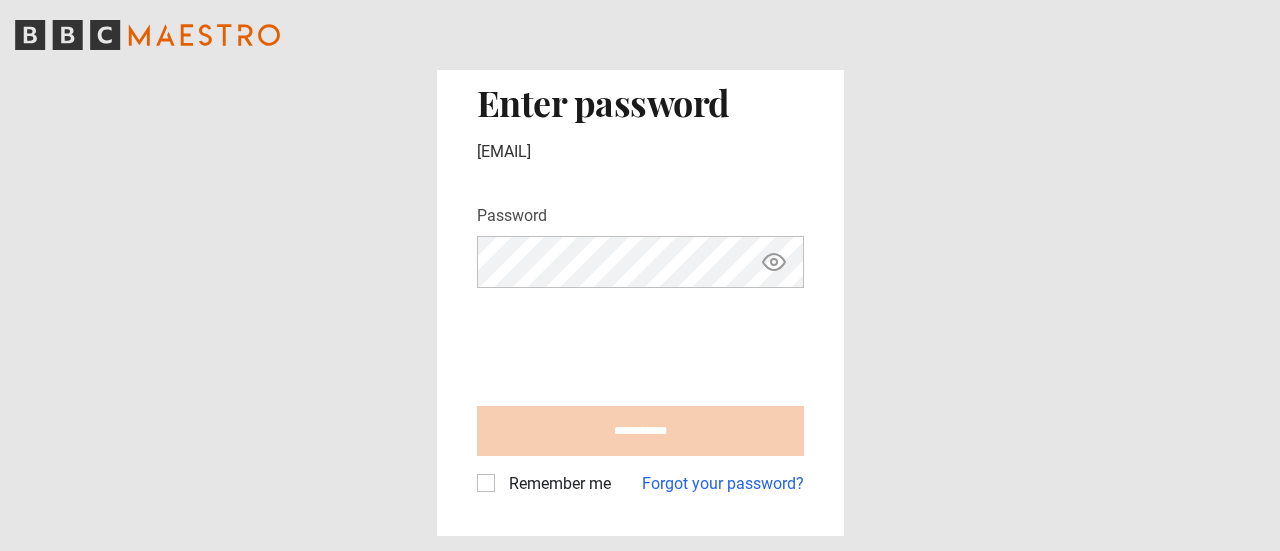 type on "**********" 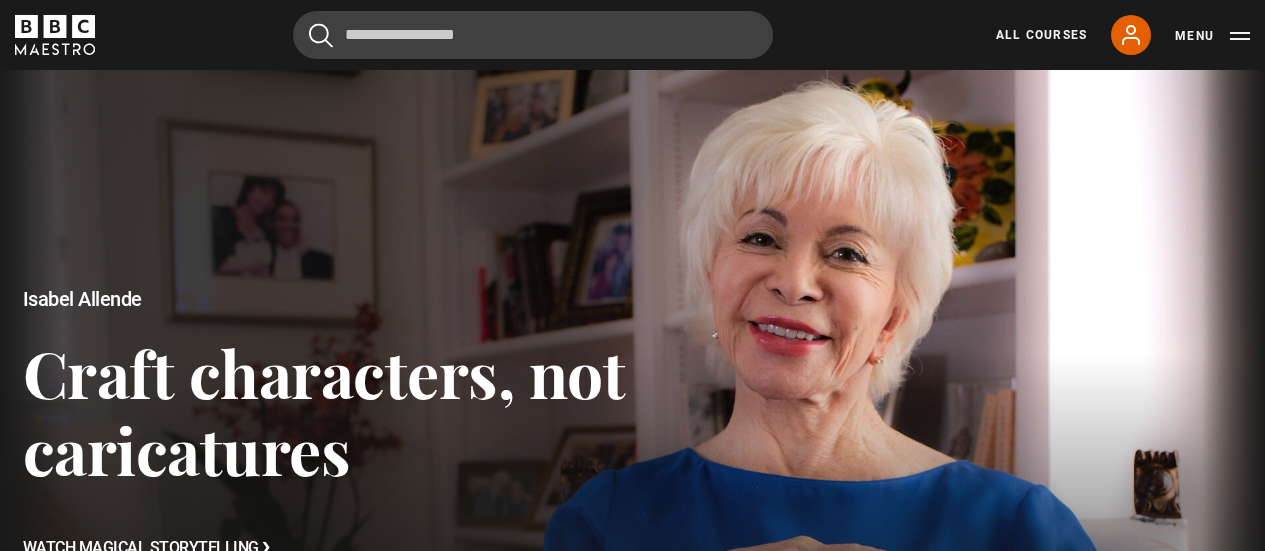 scroll, scrollTop: 0, scrollLeft: 0, axis: both 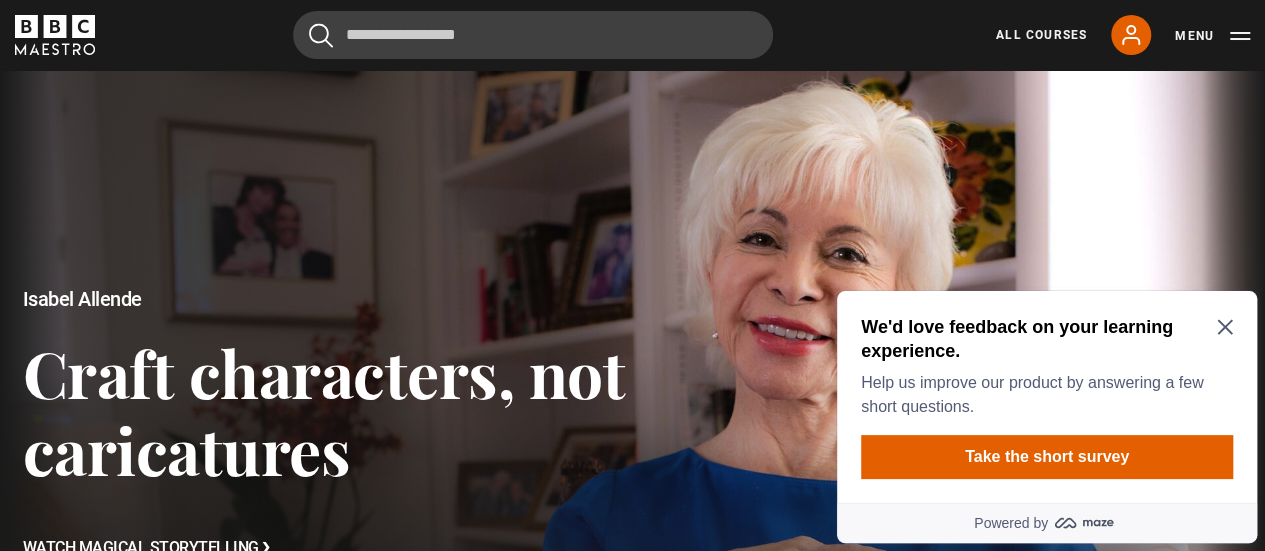 click on "We'd love feedback on your learning experience. Help us improve our product by answering a few short questions. Take the short survey" at bounding box center (1047, 397) 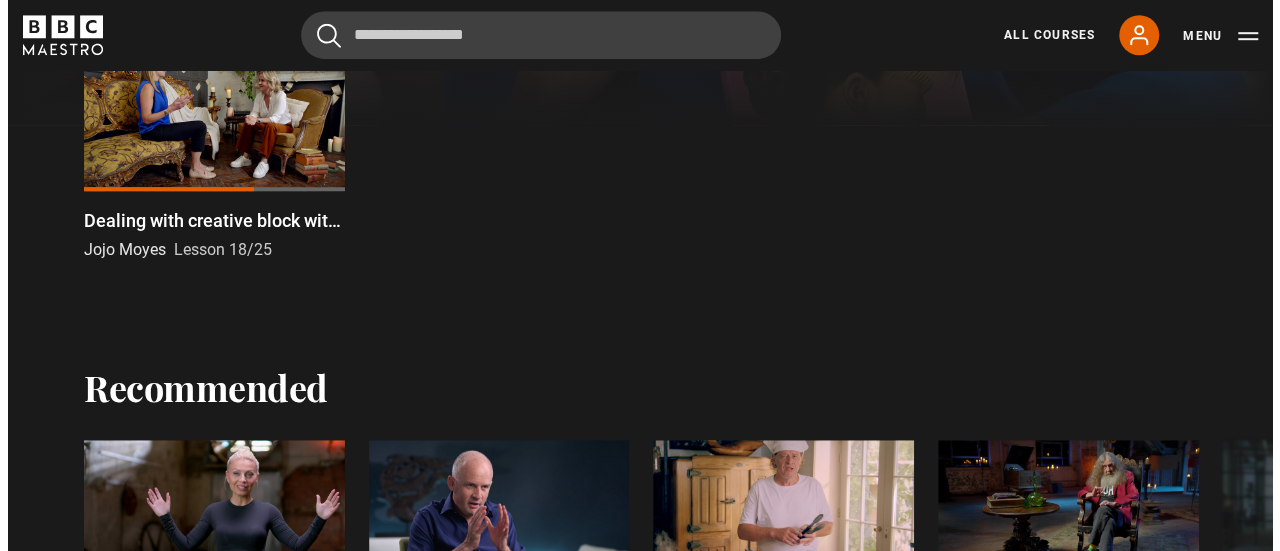 scroll, scrollTop: 500, scrollLeft: 0, axis: vertical 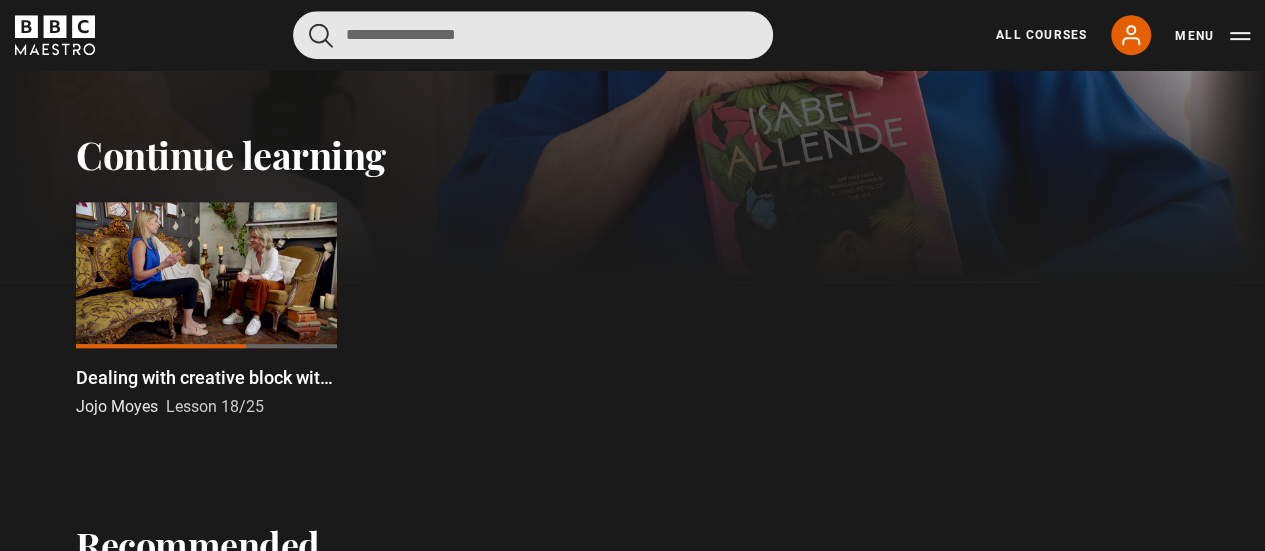 click at bounding box center (533, 35) 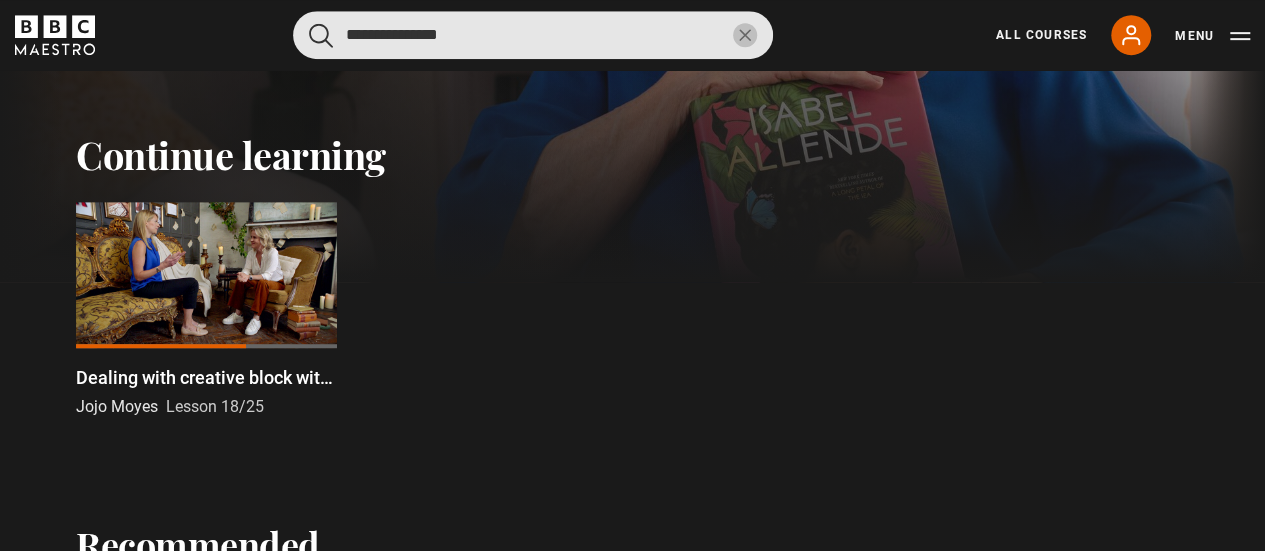 type on "**********" 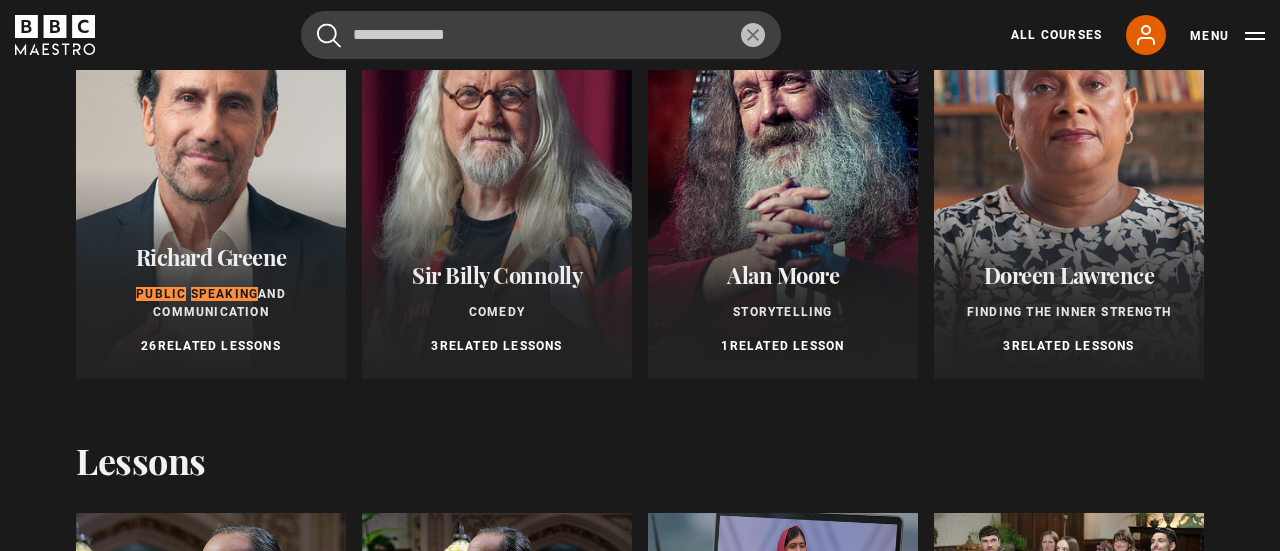 scroll, scrollTop: 300, scrollLeft: 0, axis: vertical 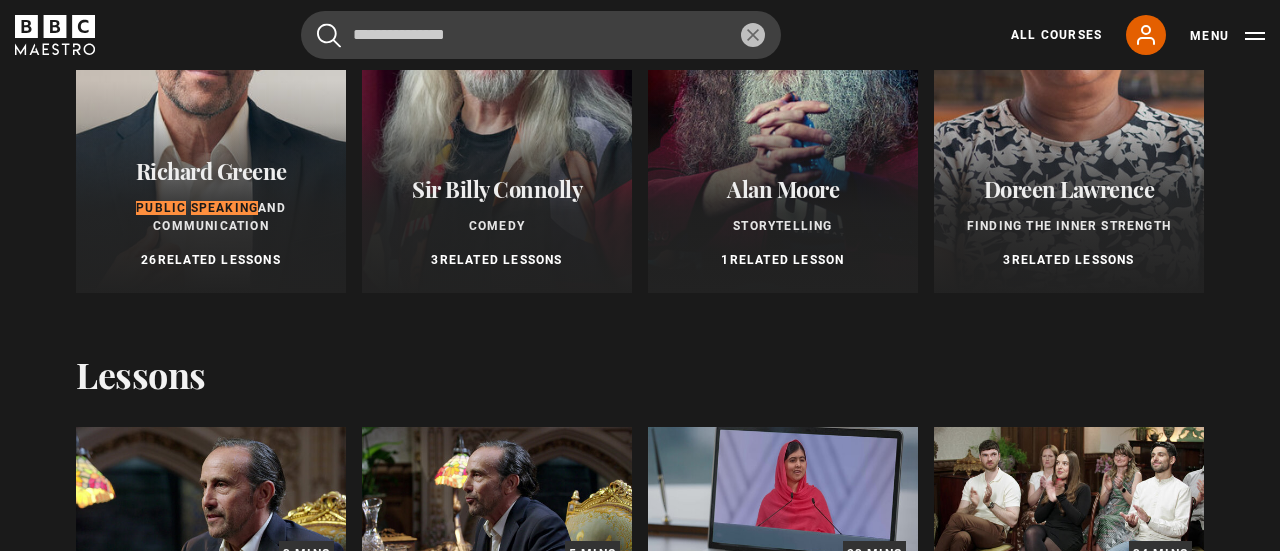click on "[FIRST]  [LAST] Public   Speaking  and Communication 26  Related Lessons" at bounding box center (211, 214) 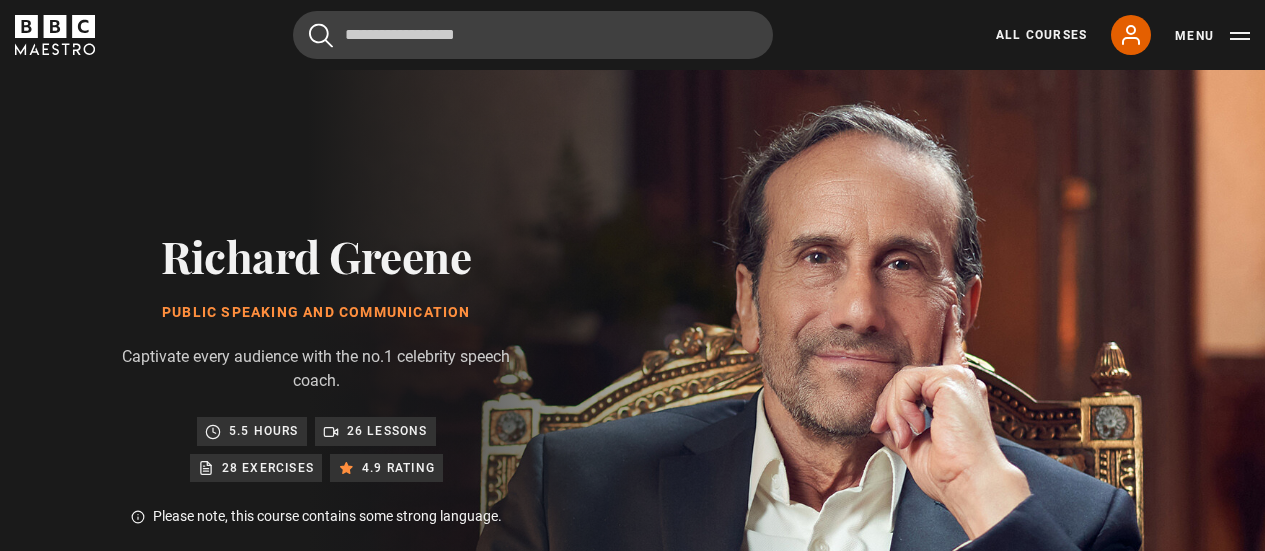 scroll, scrollTop: 0, scrollLeft: 0, axis: both 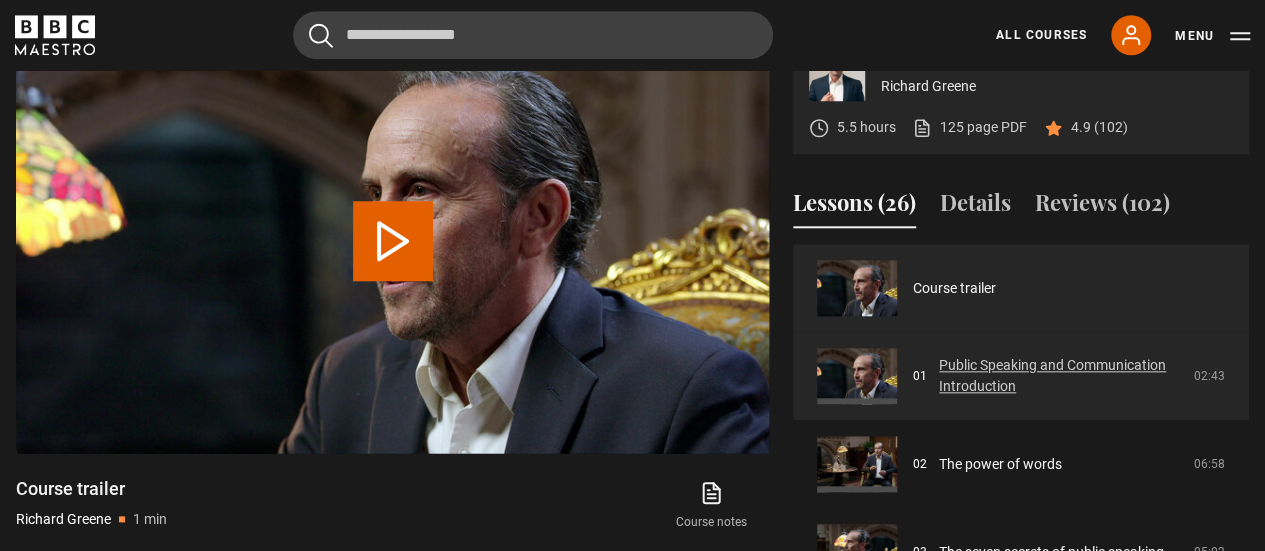 click on "Public Speaking and Communication Introduction" at bounding box center [1060, 376] 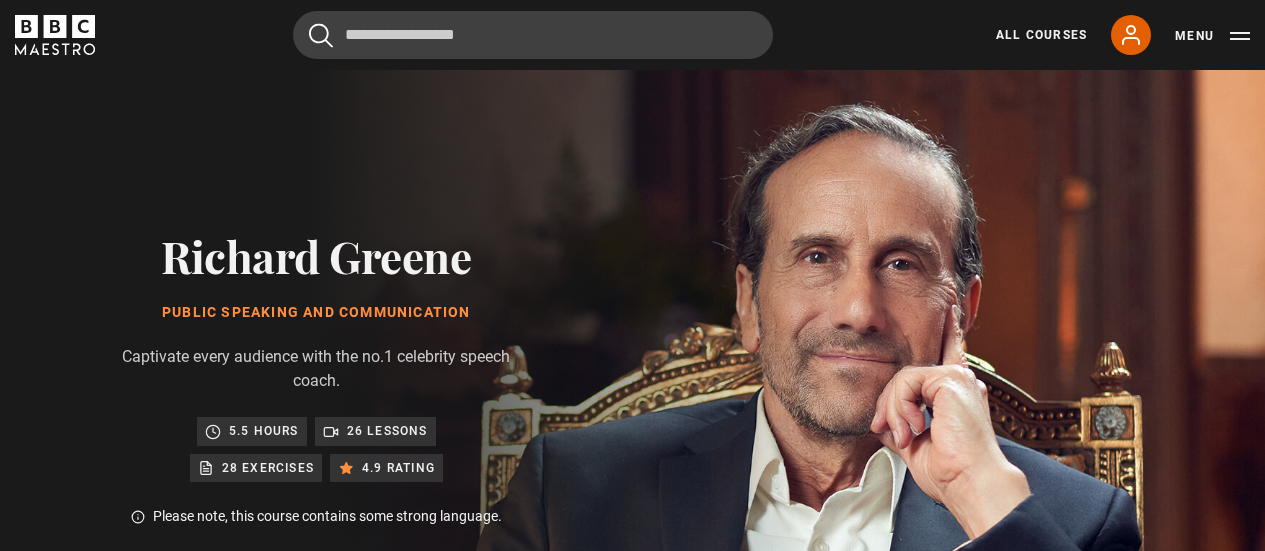 scroll, scrollTop: 848, scrollLeft: 0, axis: vertical 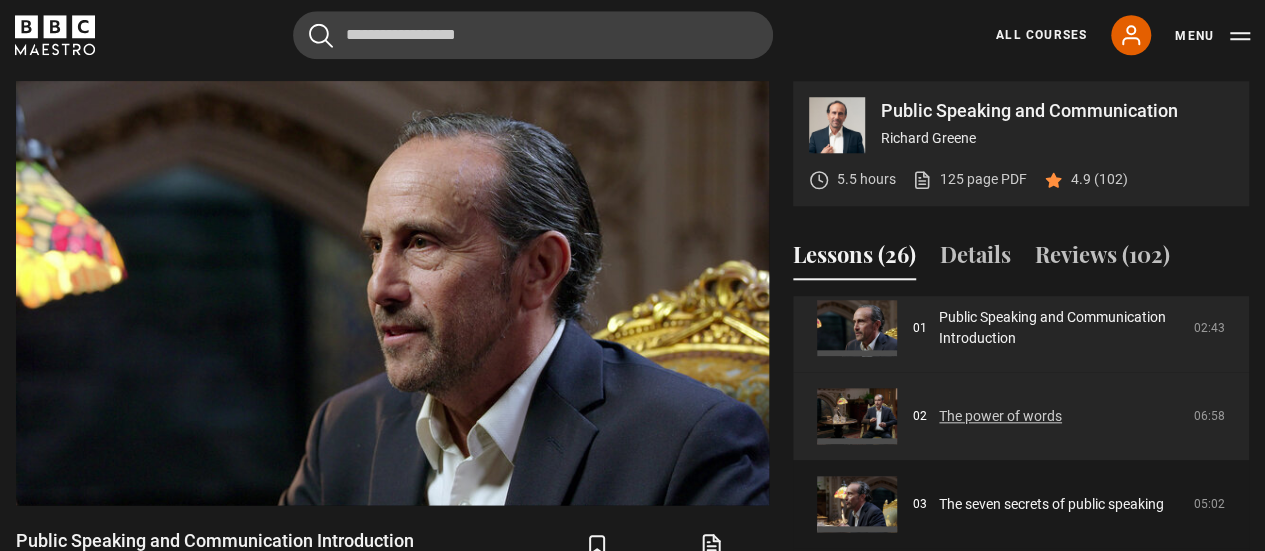 click on "The power of words" at bounding box center (1000, 416) 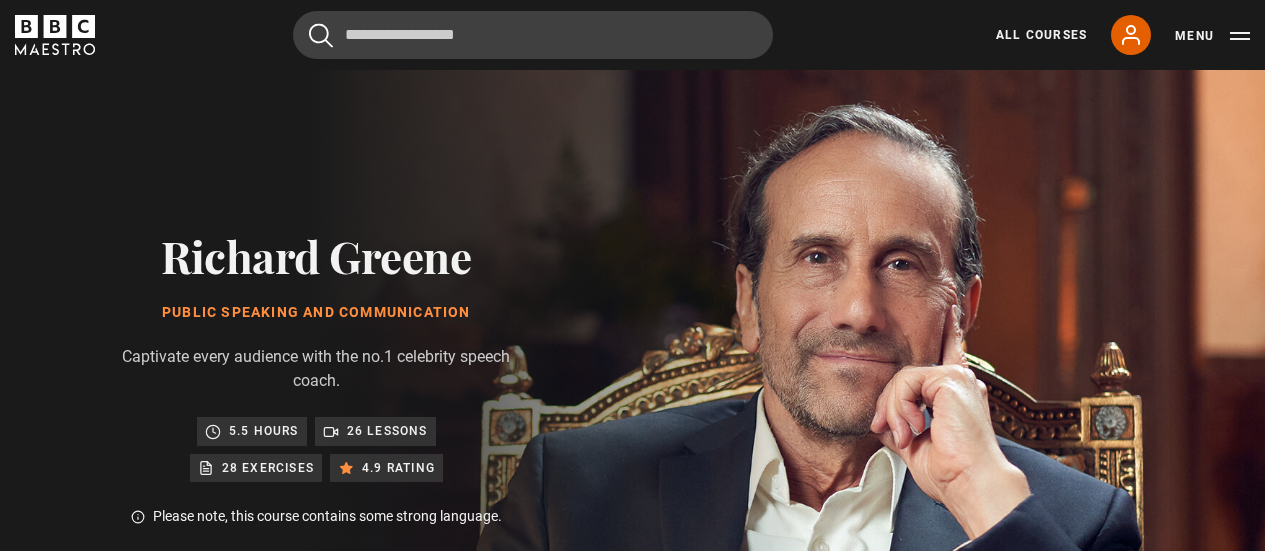scroll, scrollTop: 848, scrollLeft: 0, axis: vertical 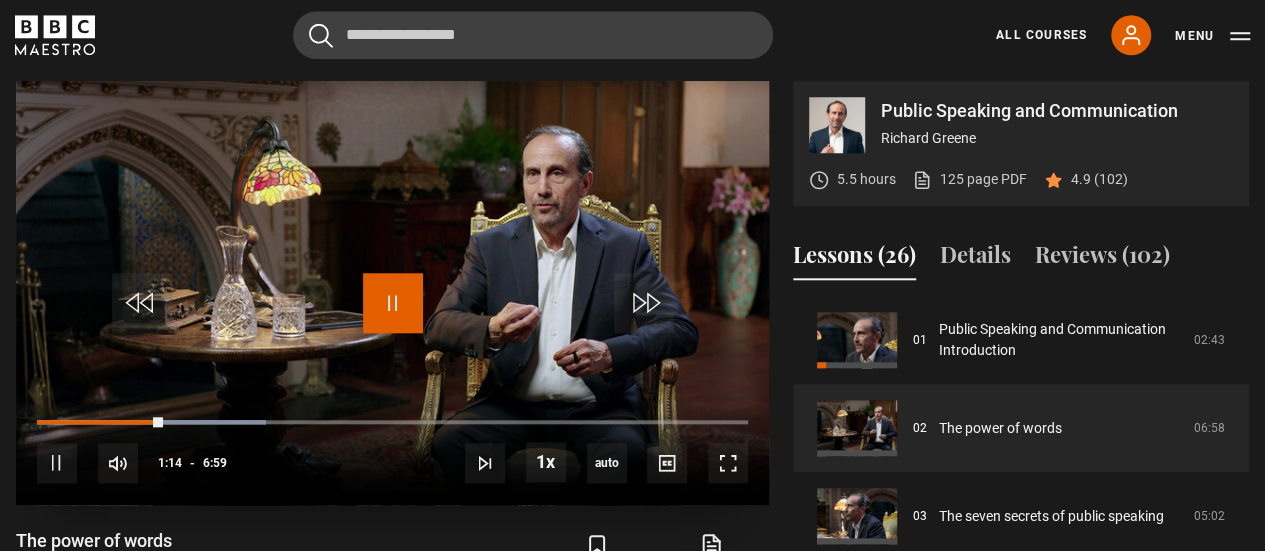 click at bounding box center [393, 303] 